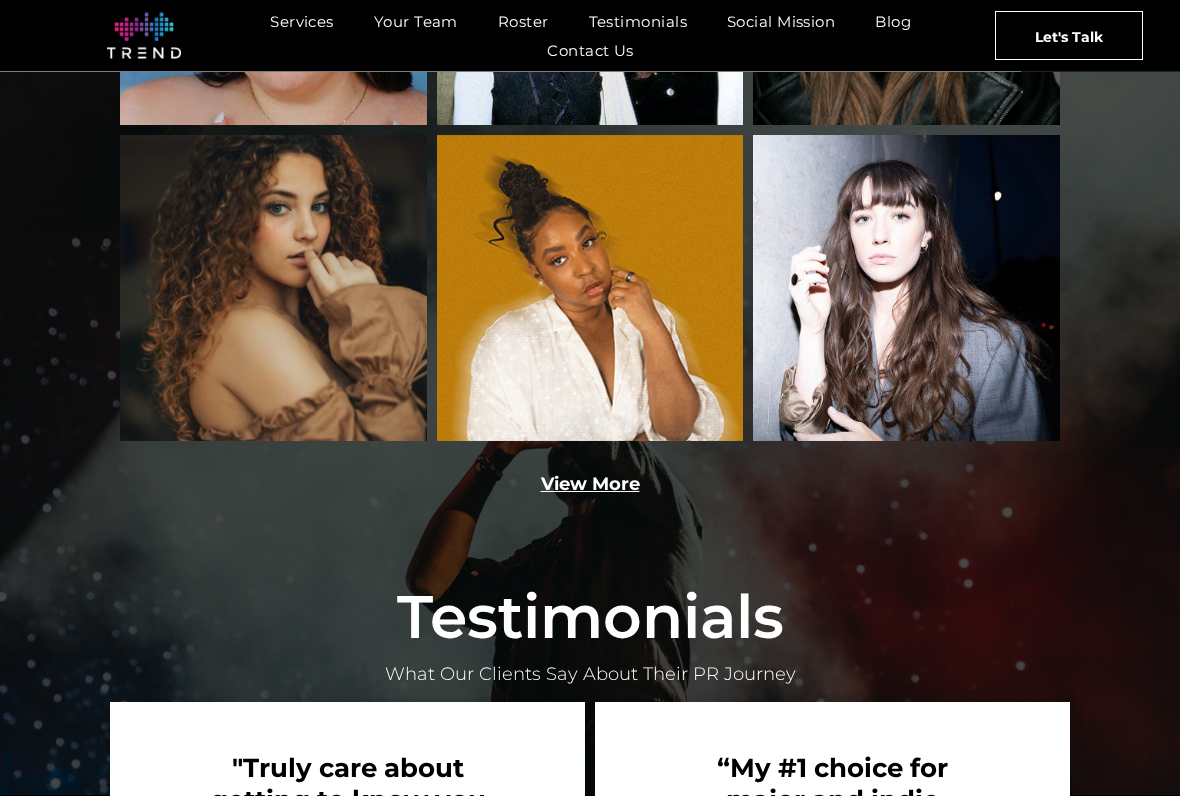 scroll, scrollTop: 3076, scrollLeft: 0, axis: vertical 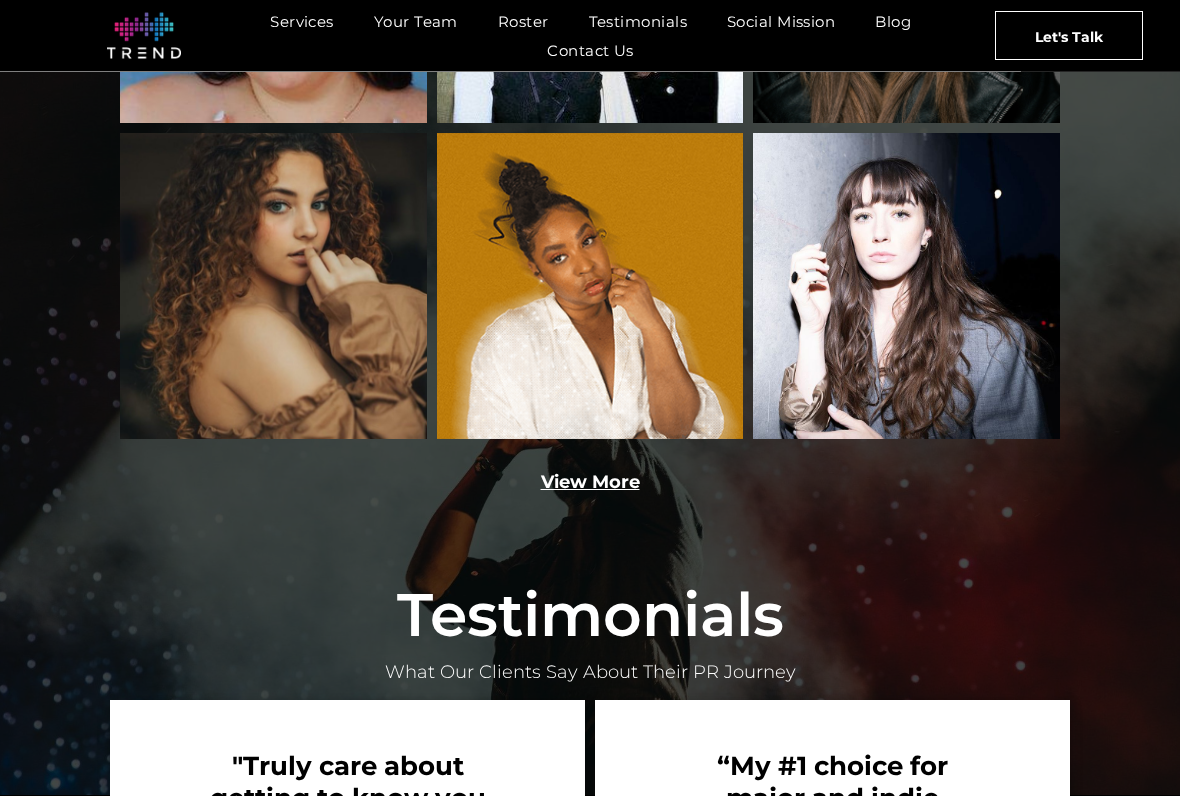 click on "Current & Notable Clients Trusted By Chart-Topping Musicians And Industry Leaders , TREND is made up of a team of experienced publicists who have worked with artists including
[ARTIST_NAME], [ARTIST_NAME], [ARTIST_NAME], [ARTIST_NAME], [ARTIST_NAME], [ARTIST_NAME], [ARTIST_NAME], [ARTIST_NAME], [ARTIST_NAME], [ARTIST_NAME], [ARTIST_NAME], [ARTIST_NAME], [ARTIST_NAME], [ARTIST_NAME], and [ARTIST_NAME]. Our team members have also been entrusted by many companies and events, including Capitol Records, Hollywood Records, BMG, 604 Records, Big Deal Music, Quincy Jones Productions, Lakefront Records, Record Store Day, PaperCup Music, Egghunt Records and Marmoset Music, among others.
KONGOS
KARD
Karmin
Courtney Govan
Little Fuss" at bounding box center [590, -169] 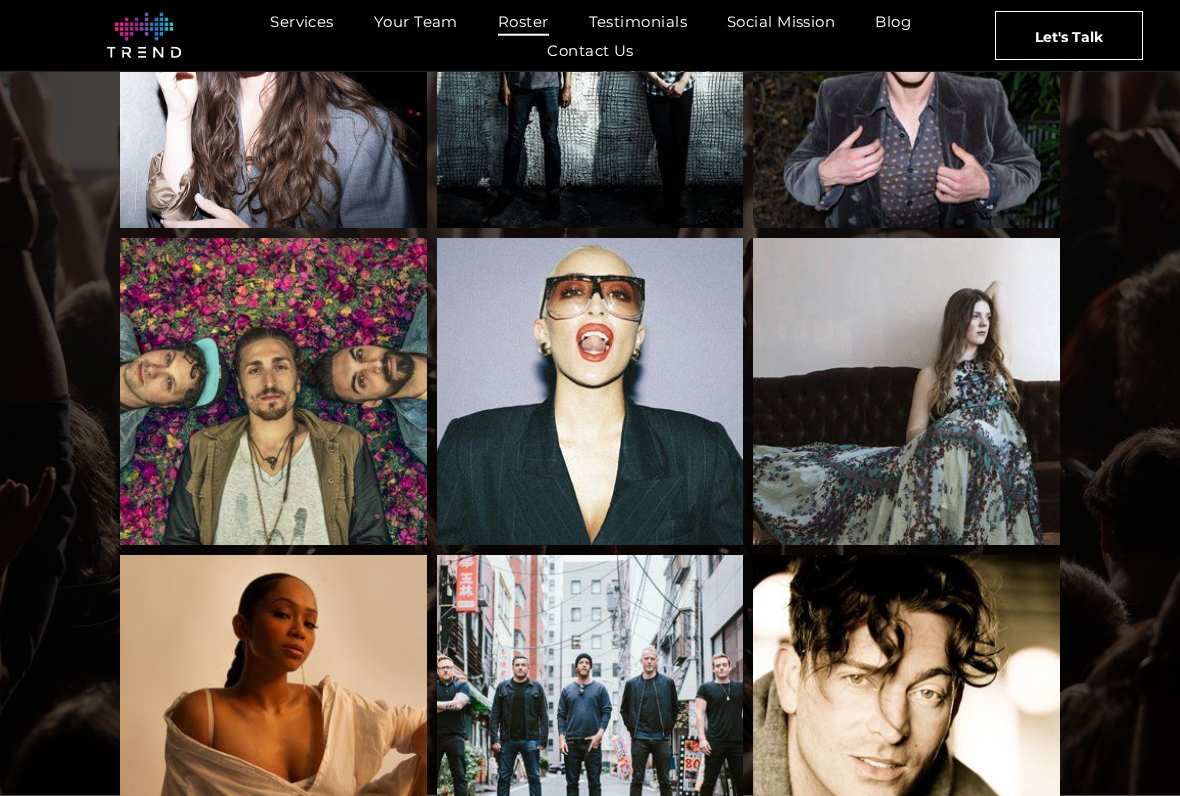 scroll, scrollTop: 1504, scrollLeft: 0, axis: vertical 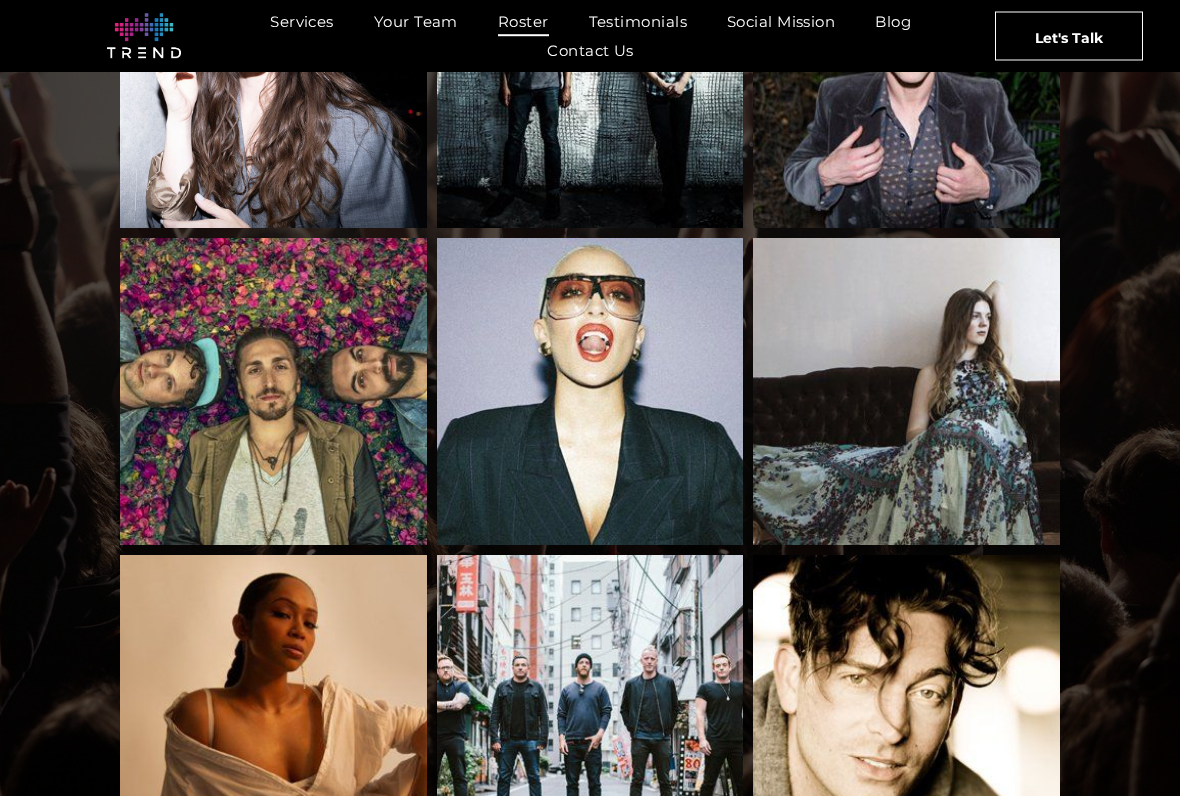click at bounding box center (590, 391) 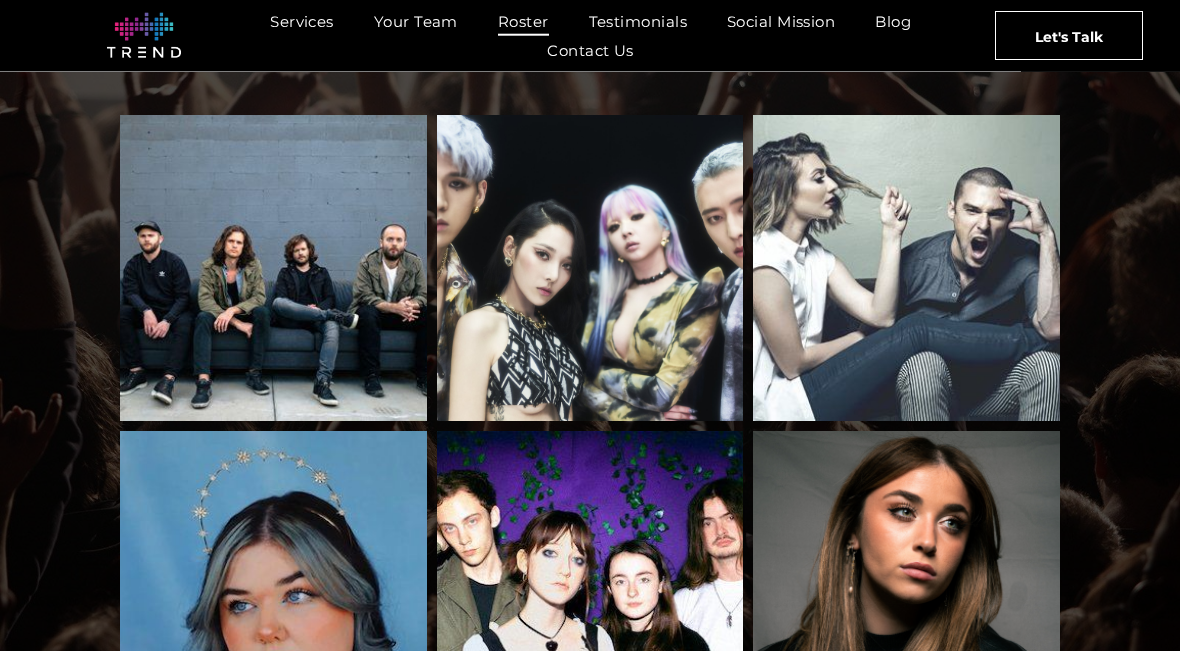 scroll, scrollTop: 361, scrollLeft: 0, axis: vertical 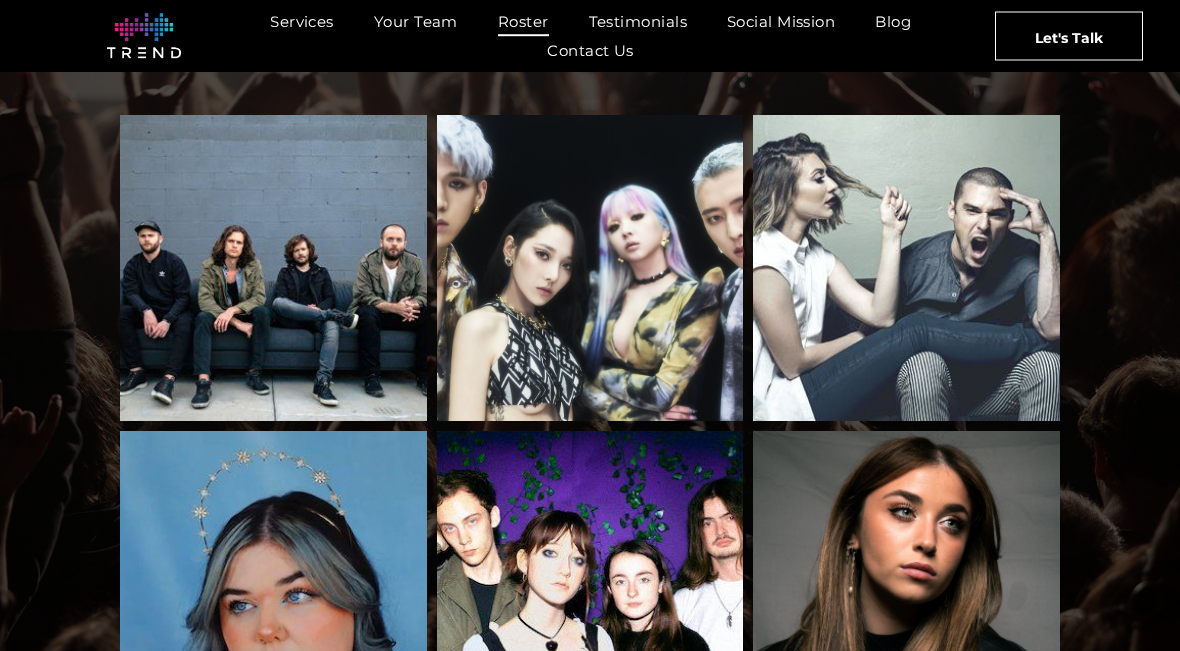 click at bounding box center [906, 268] 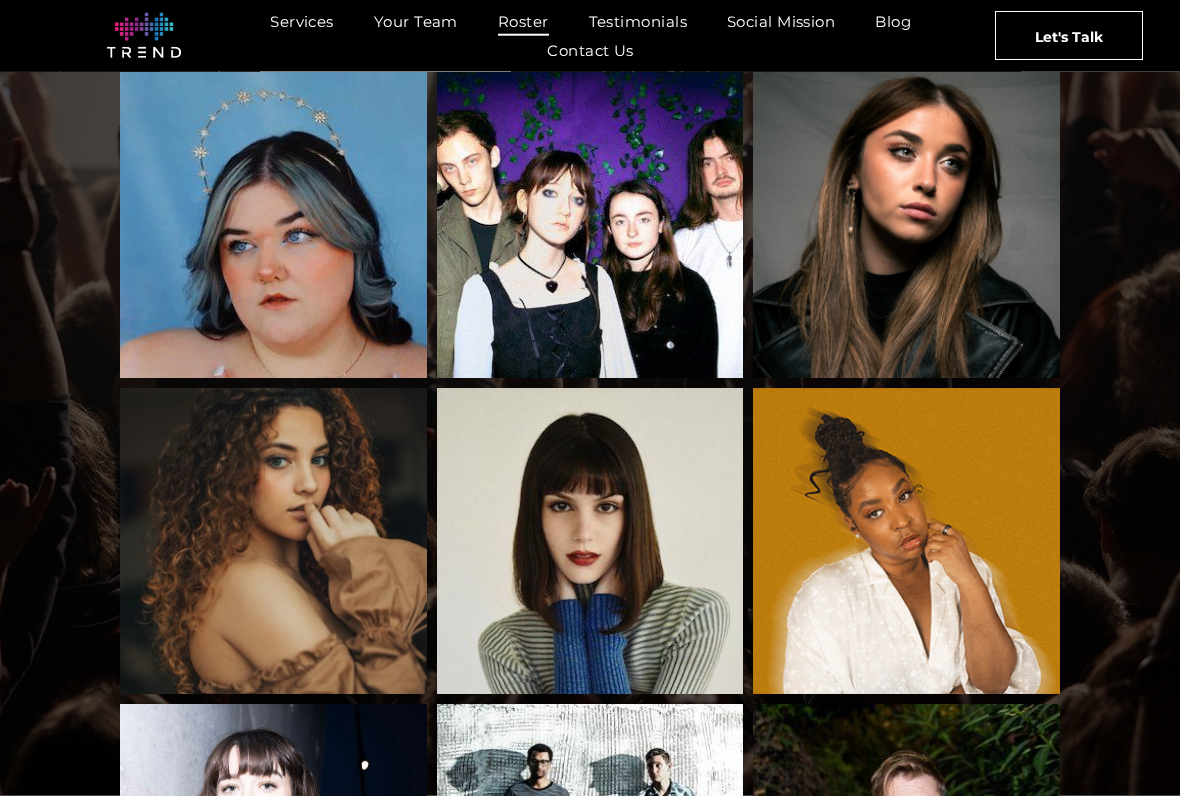 scroll, scrollTop: 733, scrollLeft: 0, axis: vertical 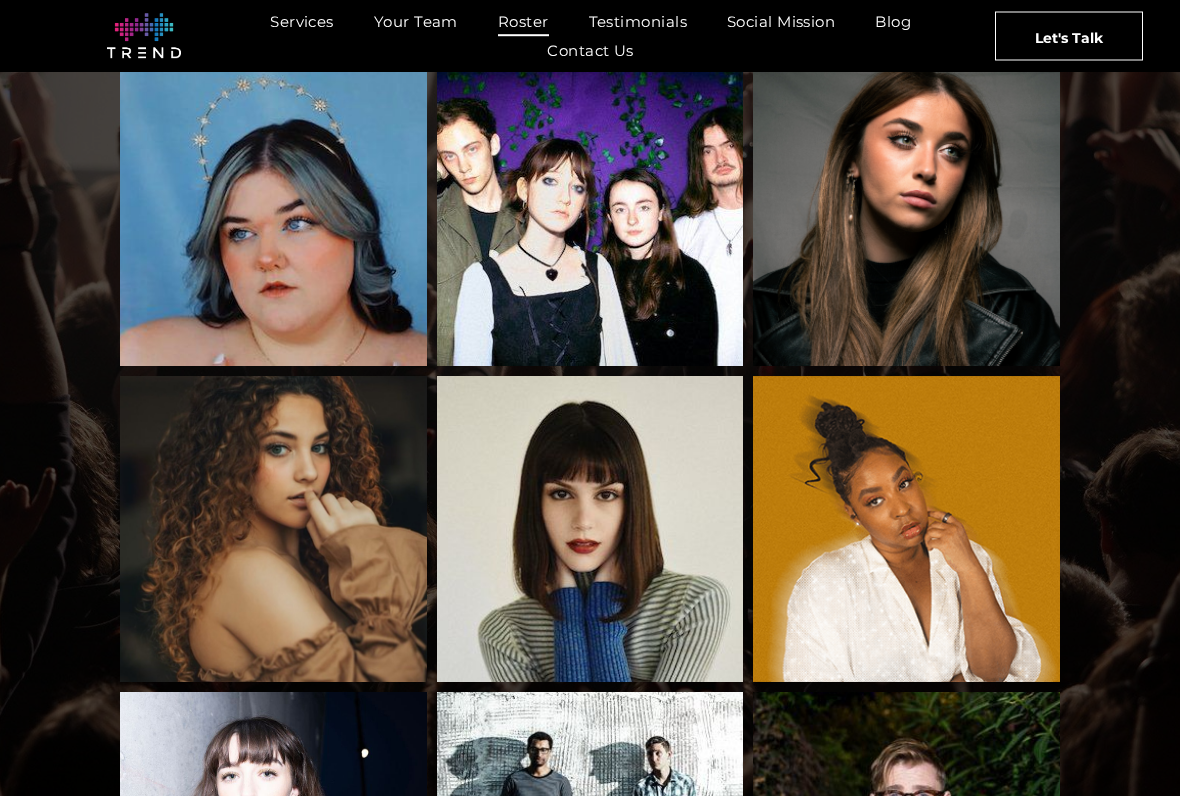 click at bounding box center [906, 212] 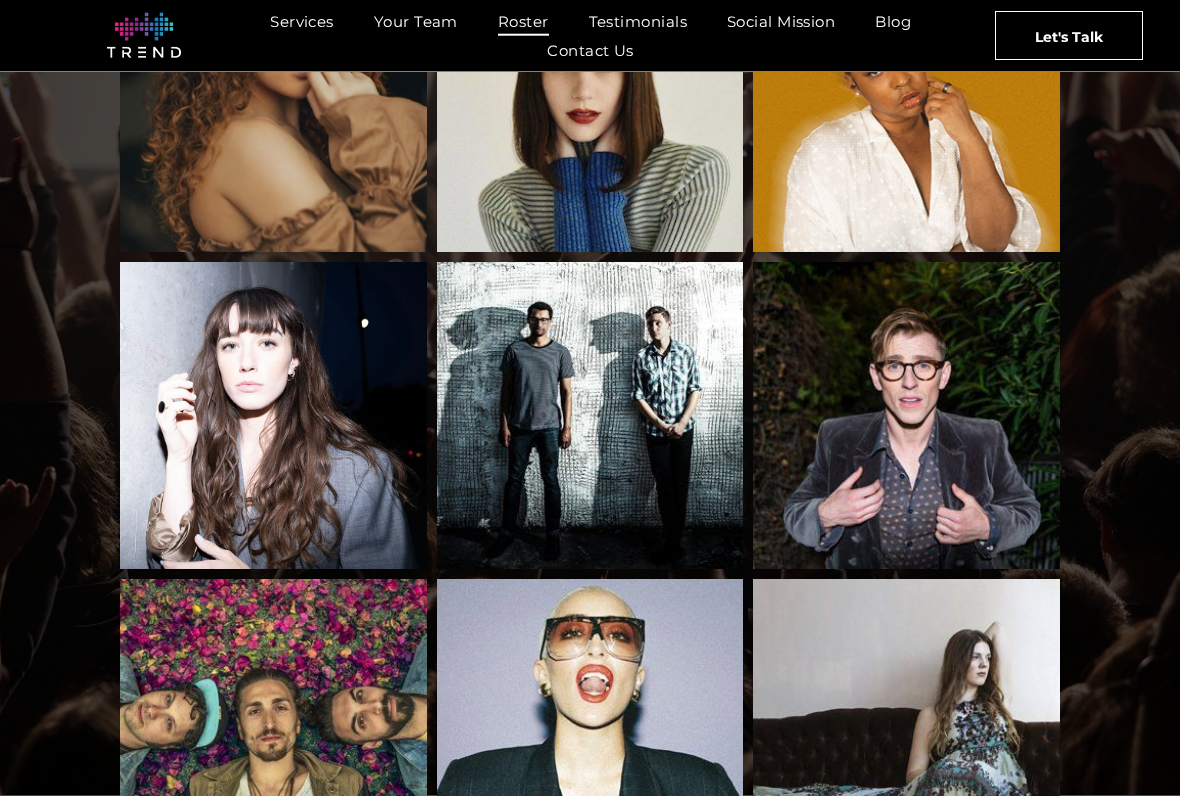 scroll, scrollTop: 1163, scrollLeft: 0, axis: vertical 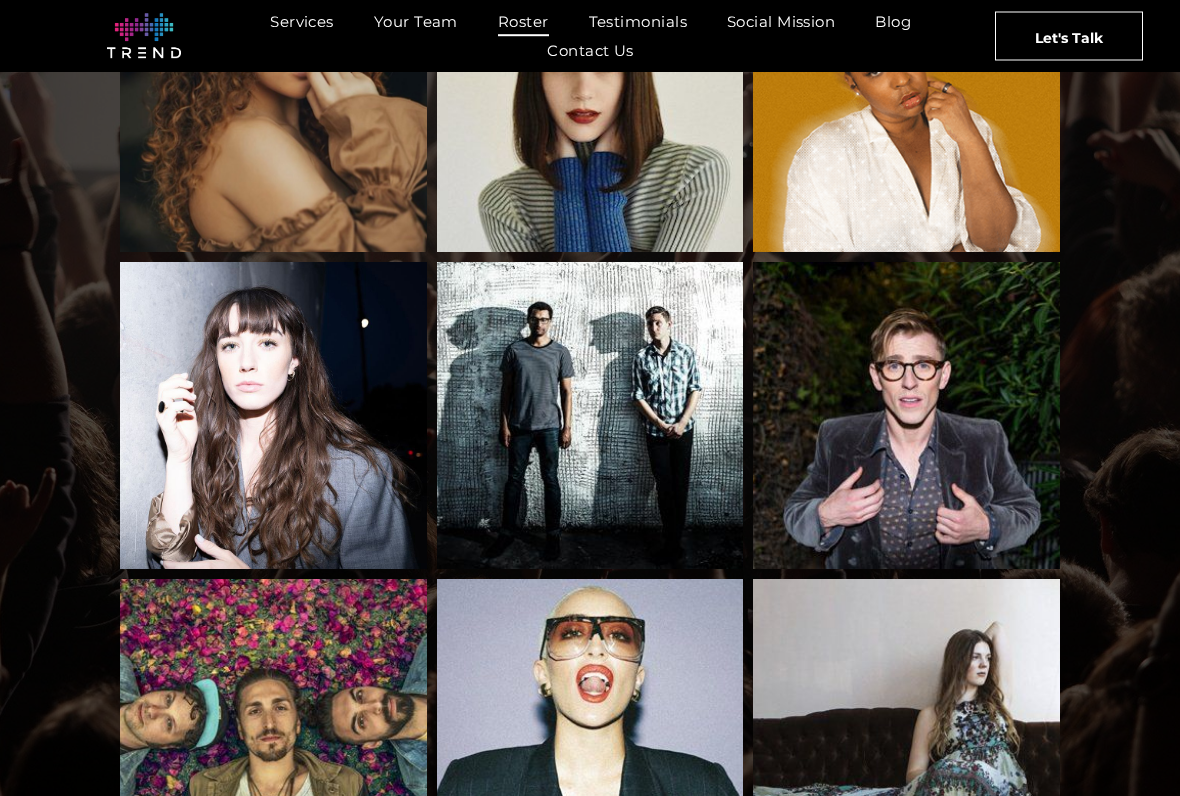 click at bounding box center (273, 415) 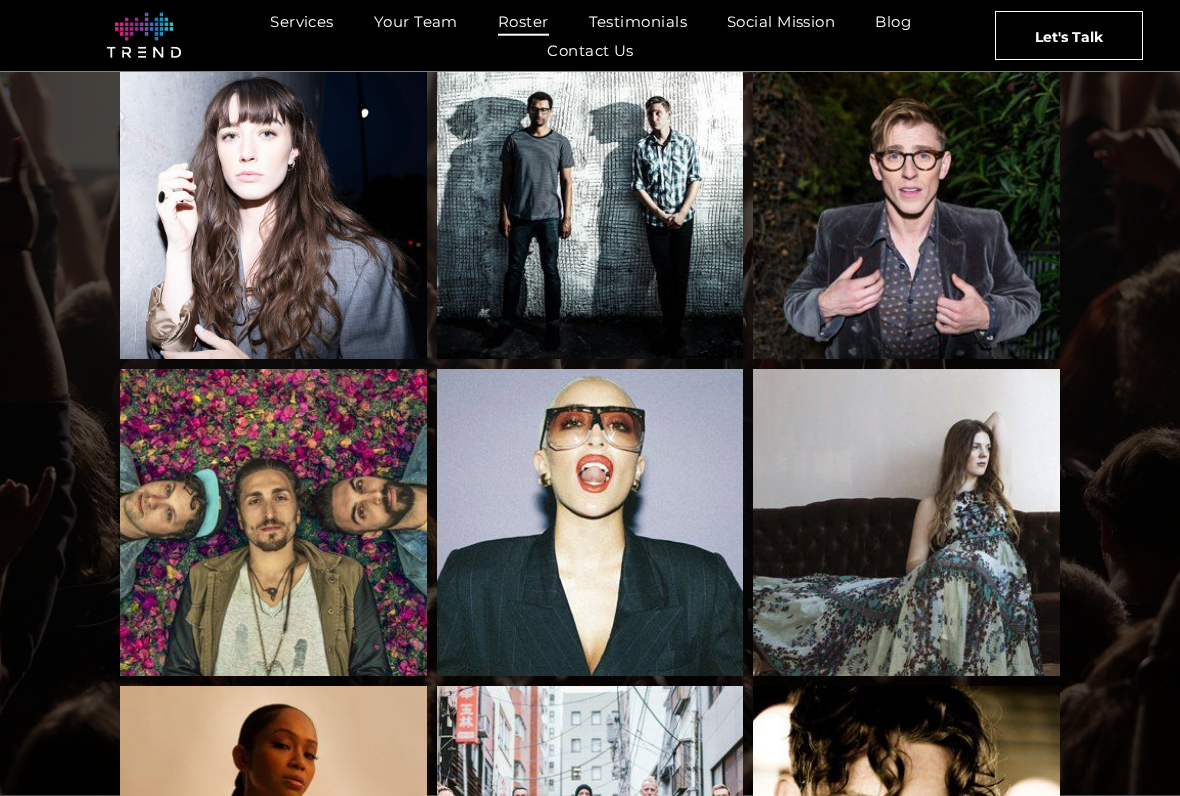 scroll, scrollTop: 1373, scrollLeft: 0, axis: vertical 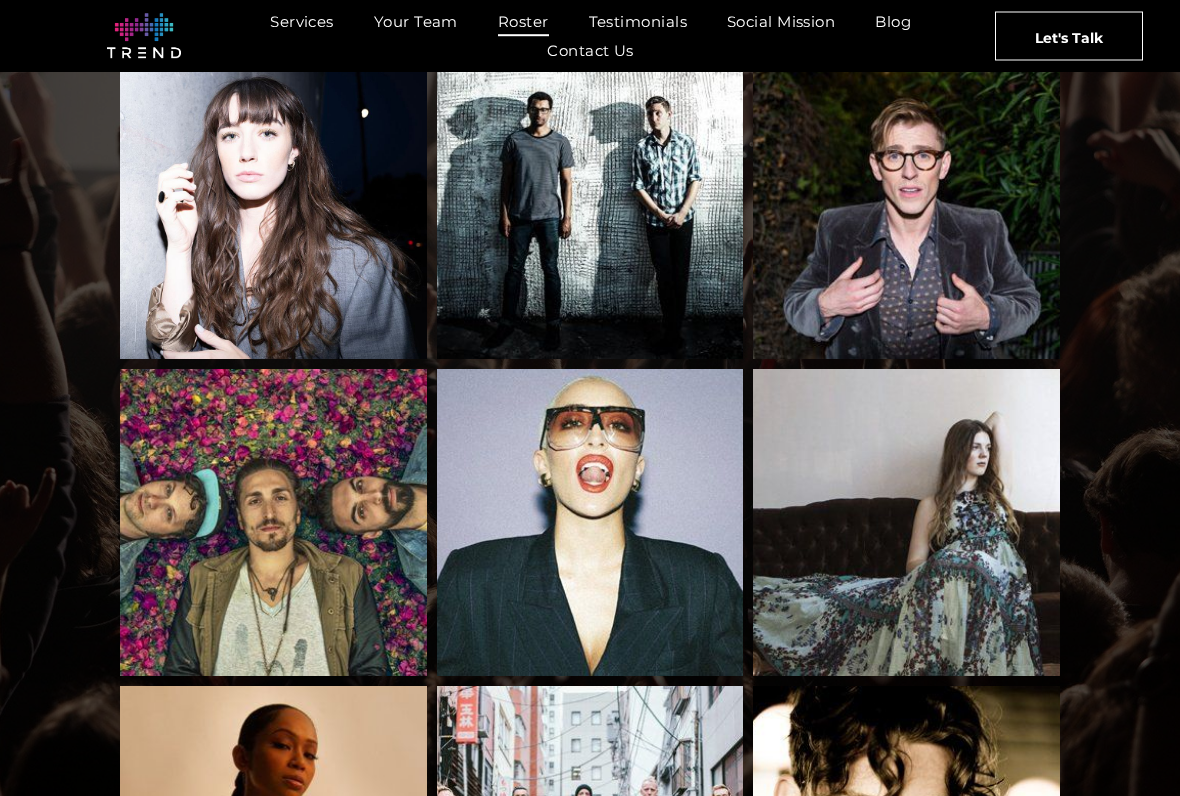 click at bounding box center [906, 522] 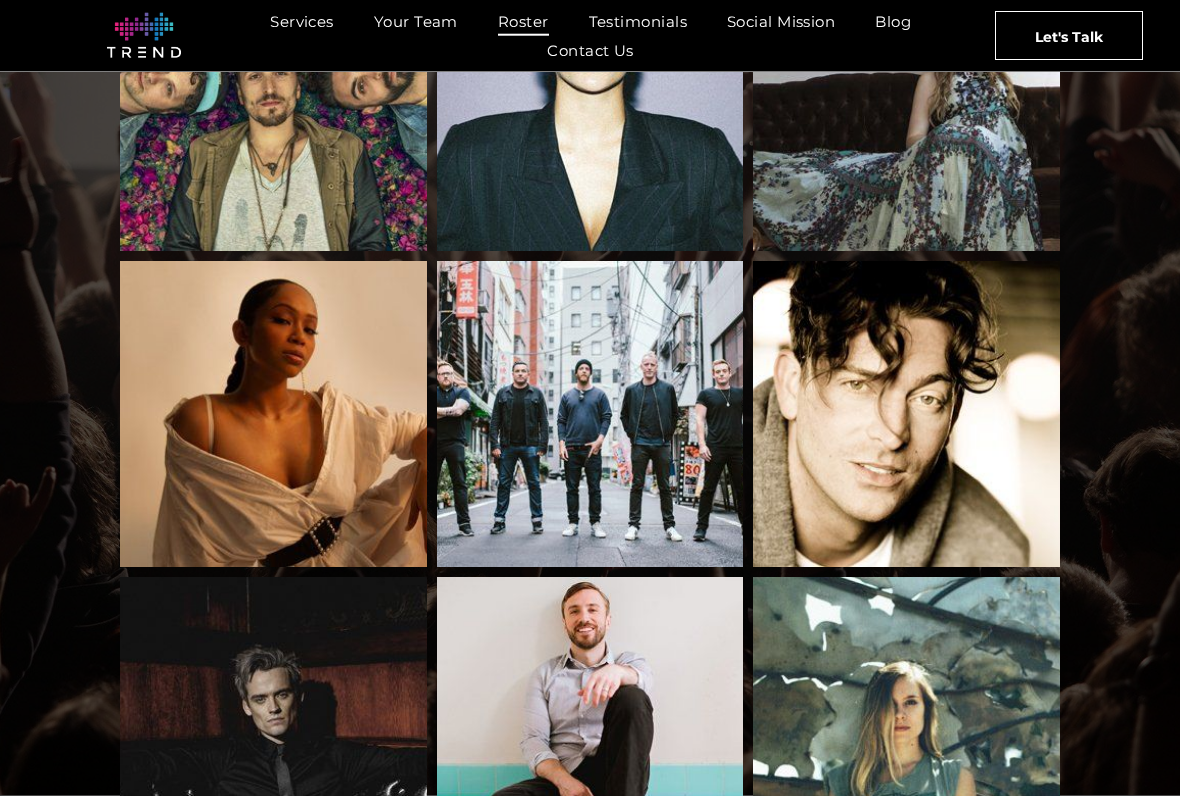 scroll, scrollTop: 1804, scrollLeft: 0, axis: vertical 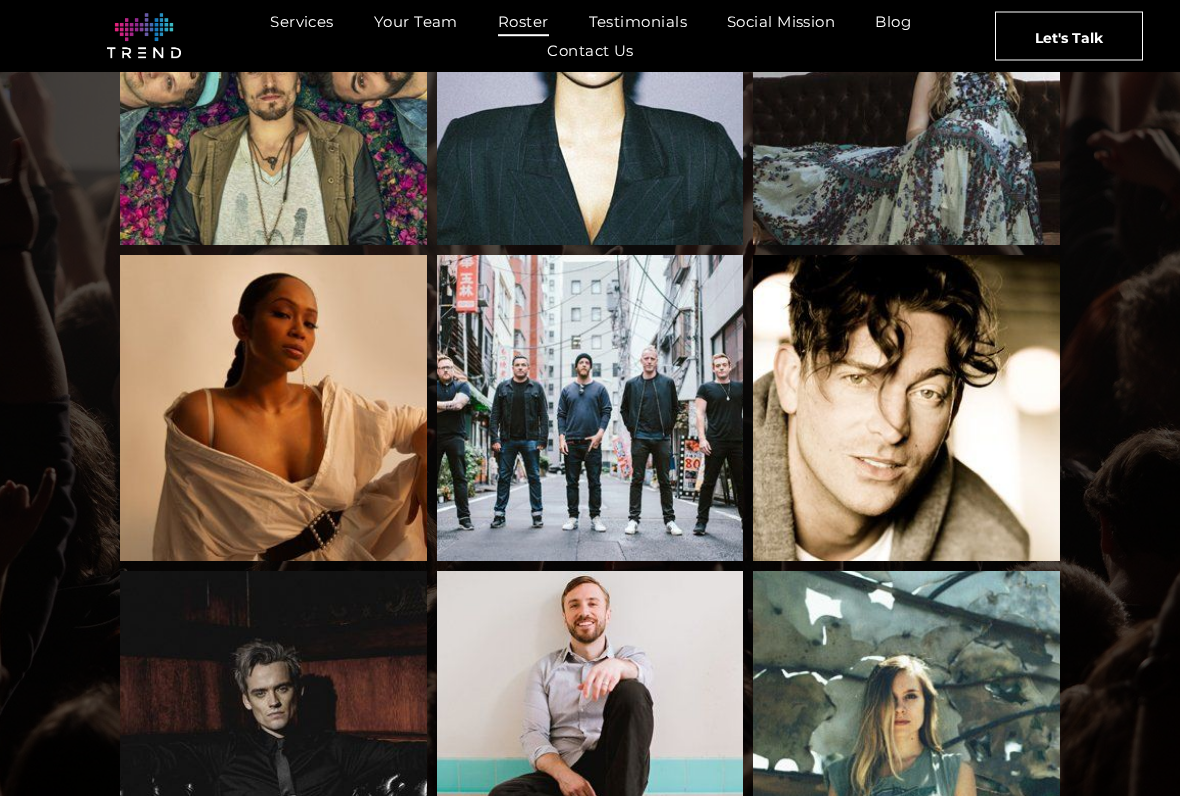 click at bounding box center (273, 408) 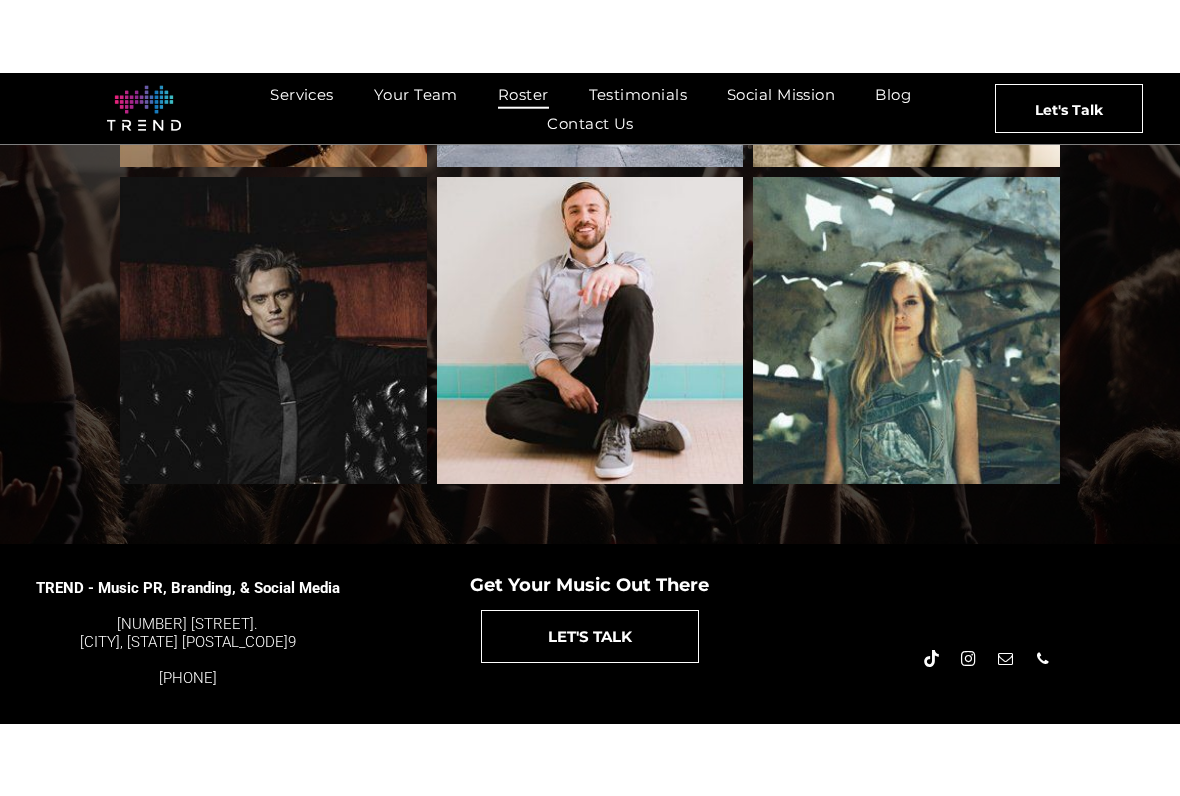 scroll, scrollTop: 2172, scrollLeft: 0, axis: vertical 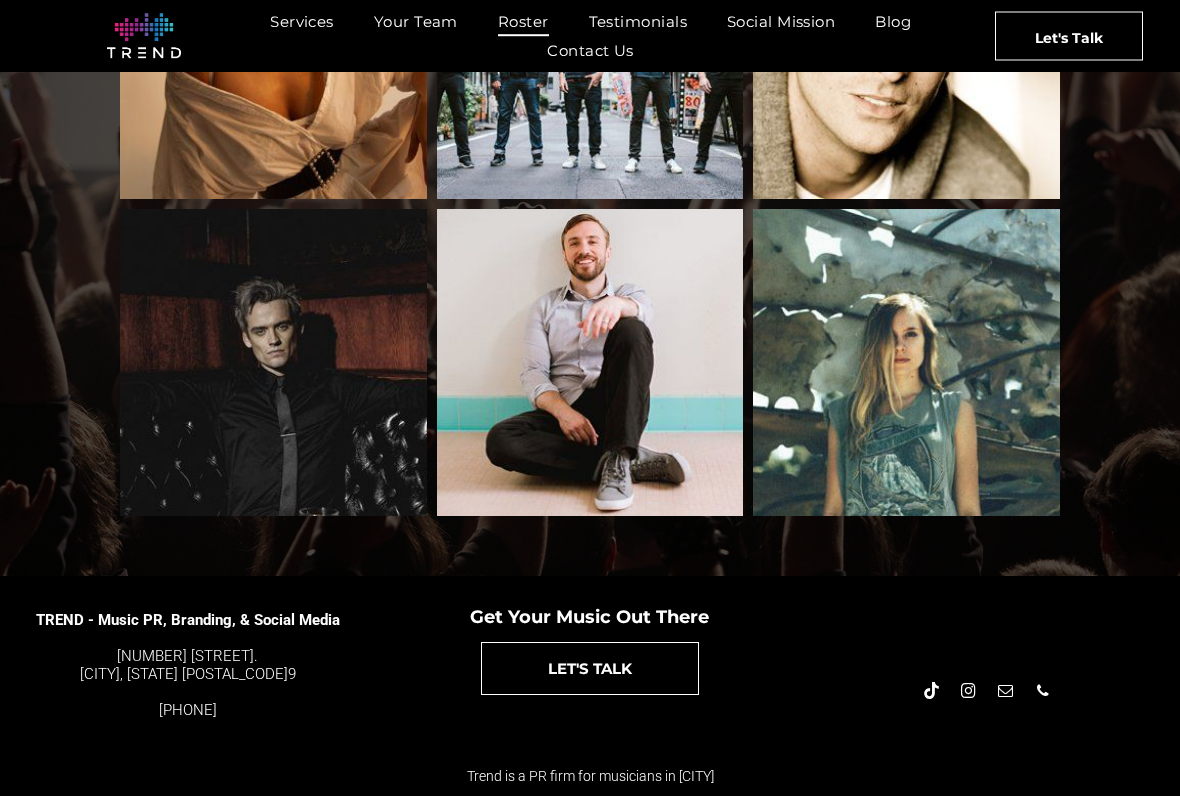 click at bounding box center (906, 362) 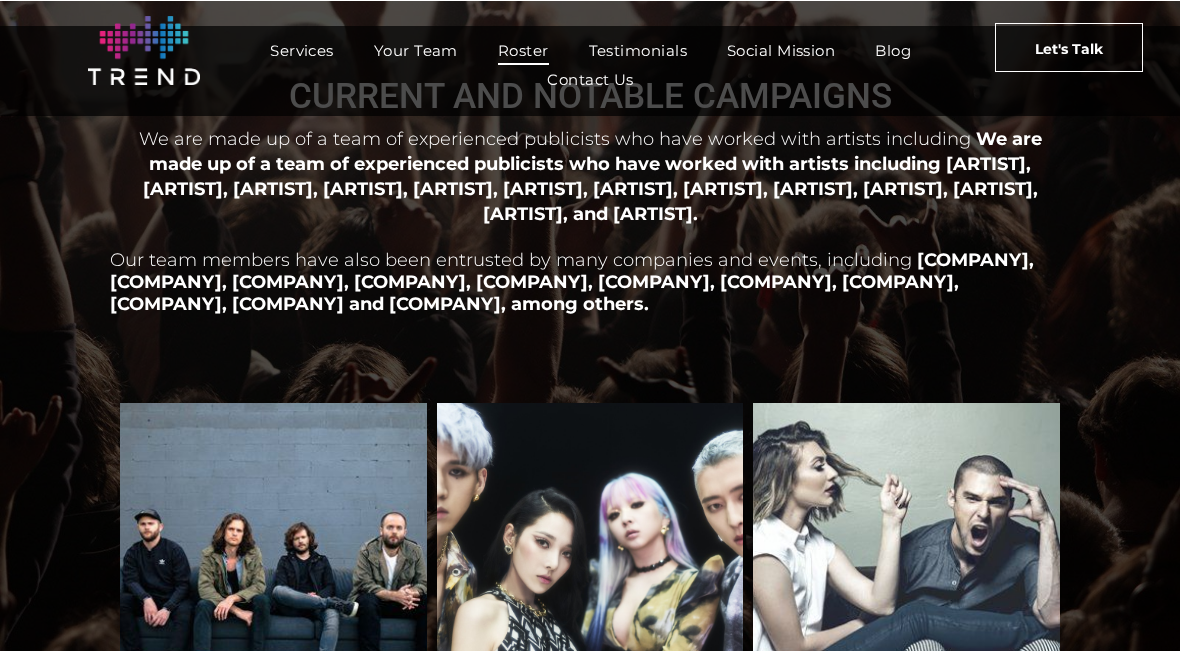 scroll, scrollTop: 73, scrollLeft: 0, axis: vertical 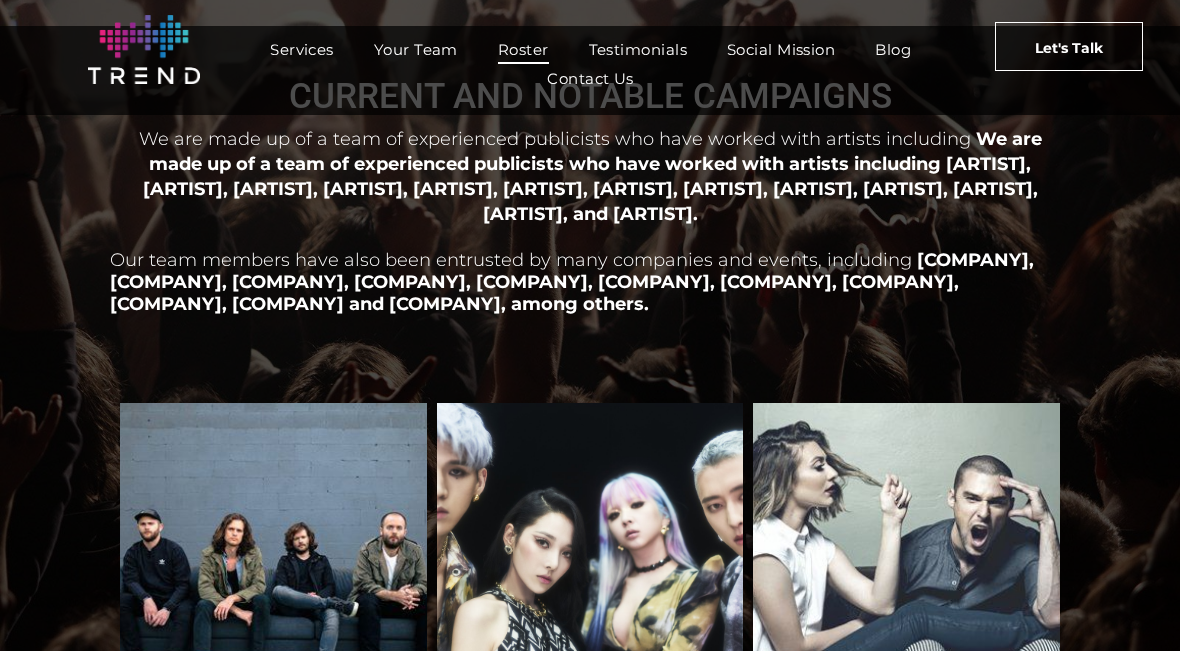 click on "Services" at bounding box center (302, 49) 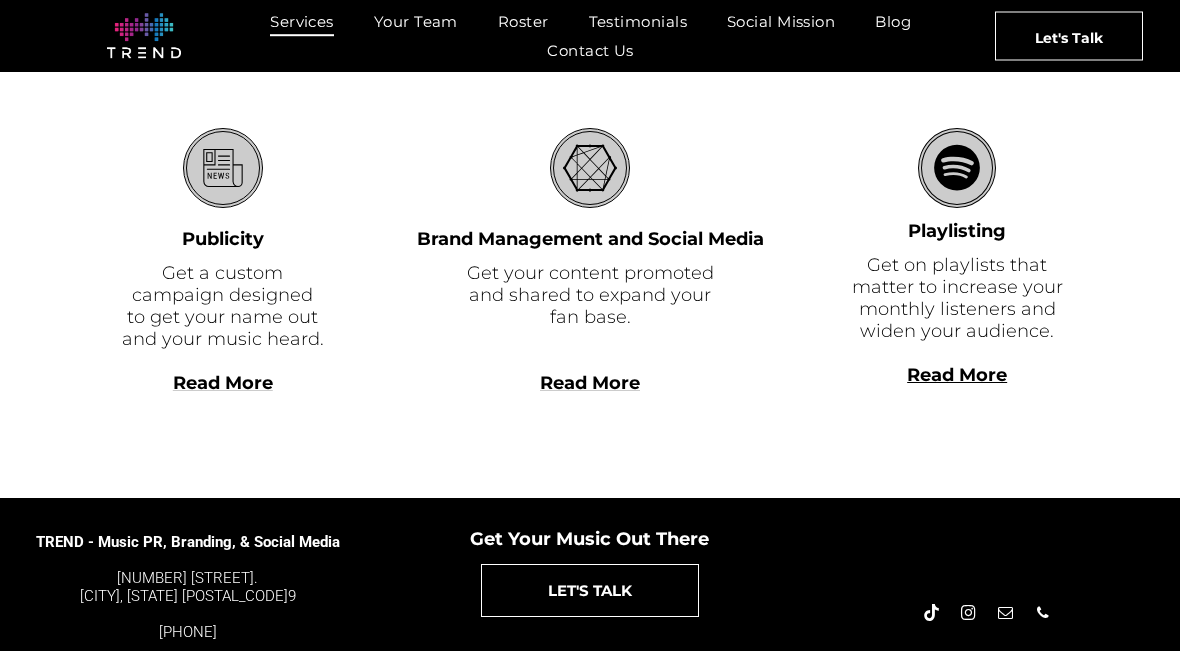 scroll, scrollTop: 615, scrollLeft: 0, axis: vertical 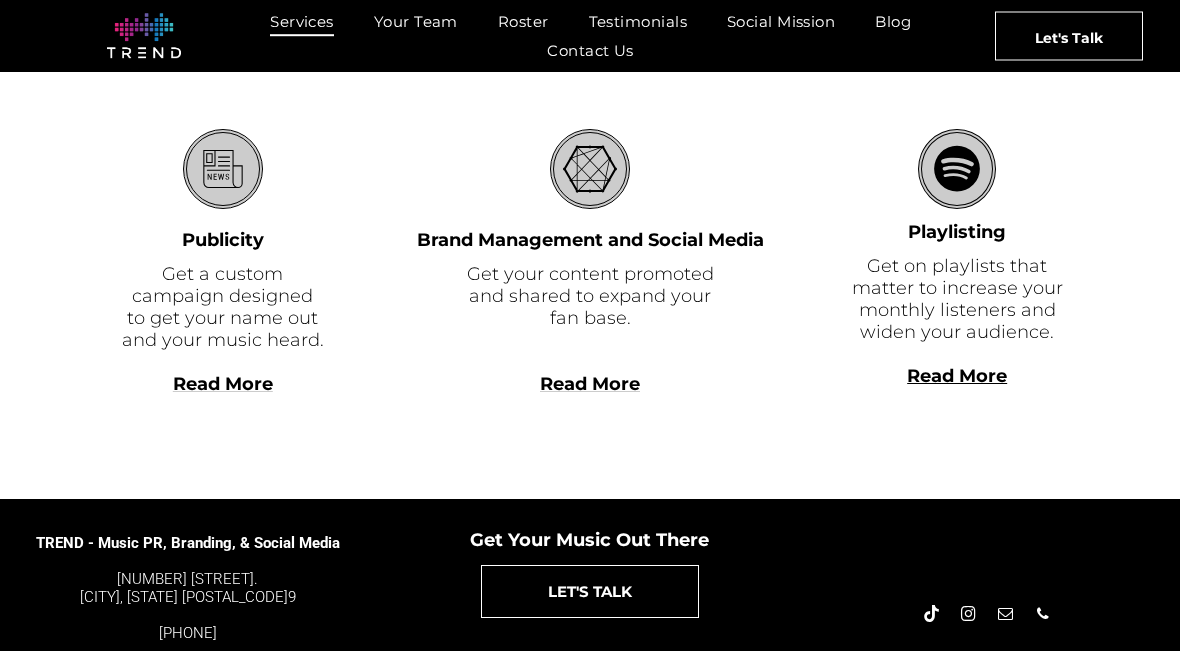 click on "Read More" at bounding box center [223, 384] 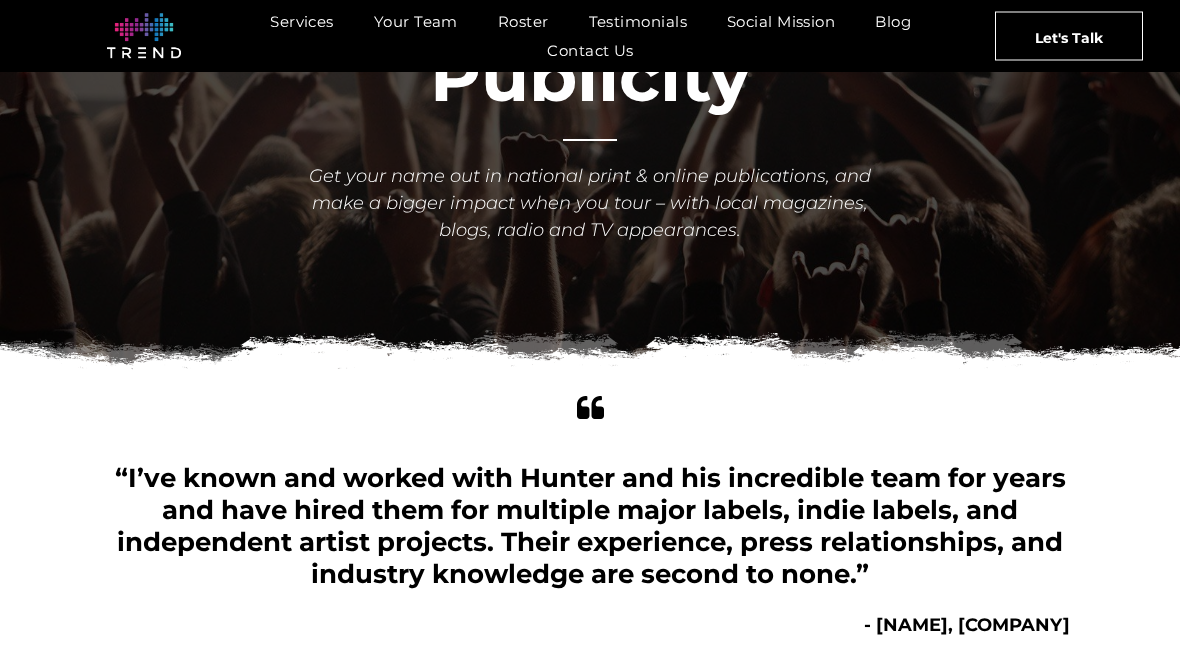 scroll, scrollTop: 145, scrollLeft: 0, axis: vertical 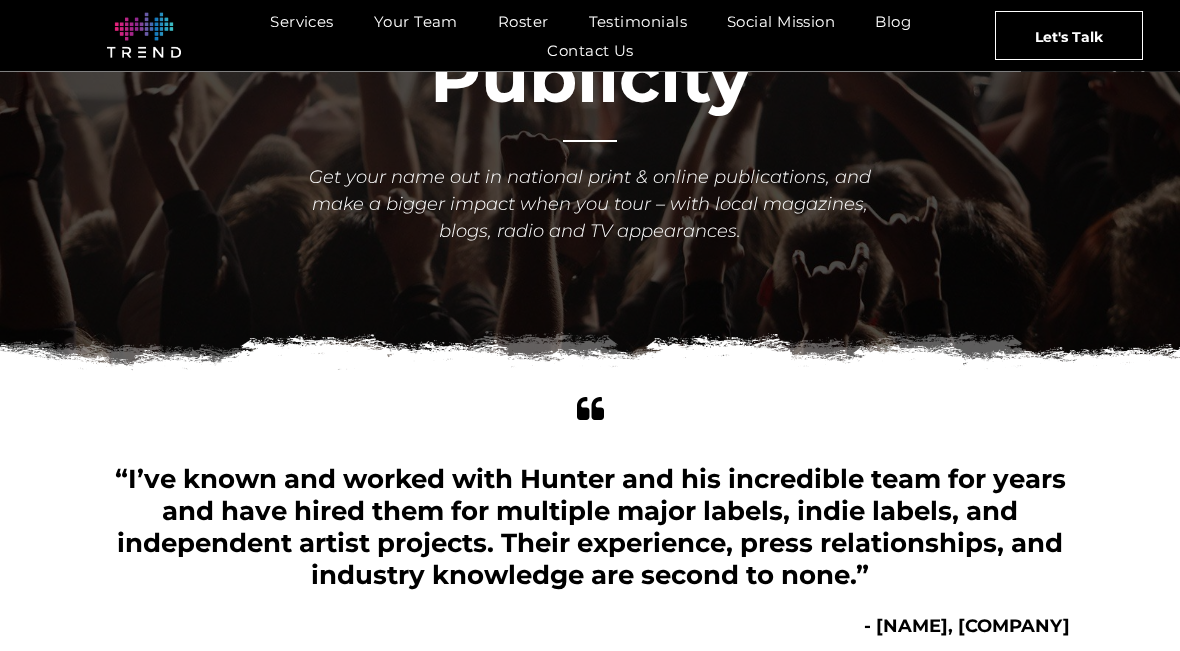 click on "Let's Talk" at bounding box center [1069, 37] 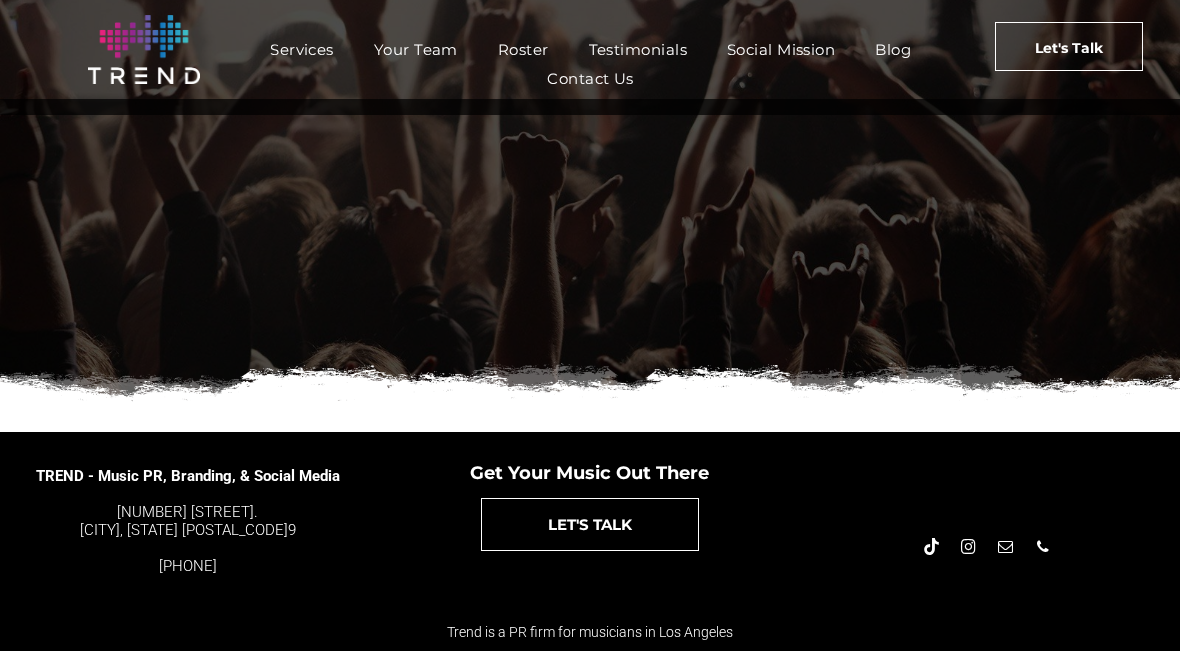scroll, scrollTop: 0, scrollLeft: 0, axis: both 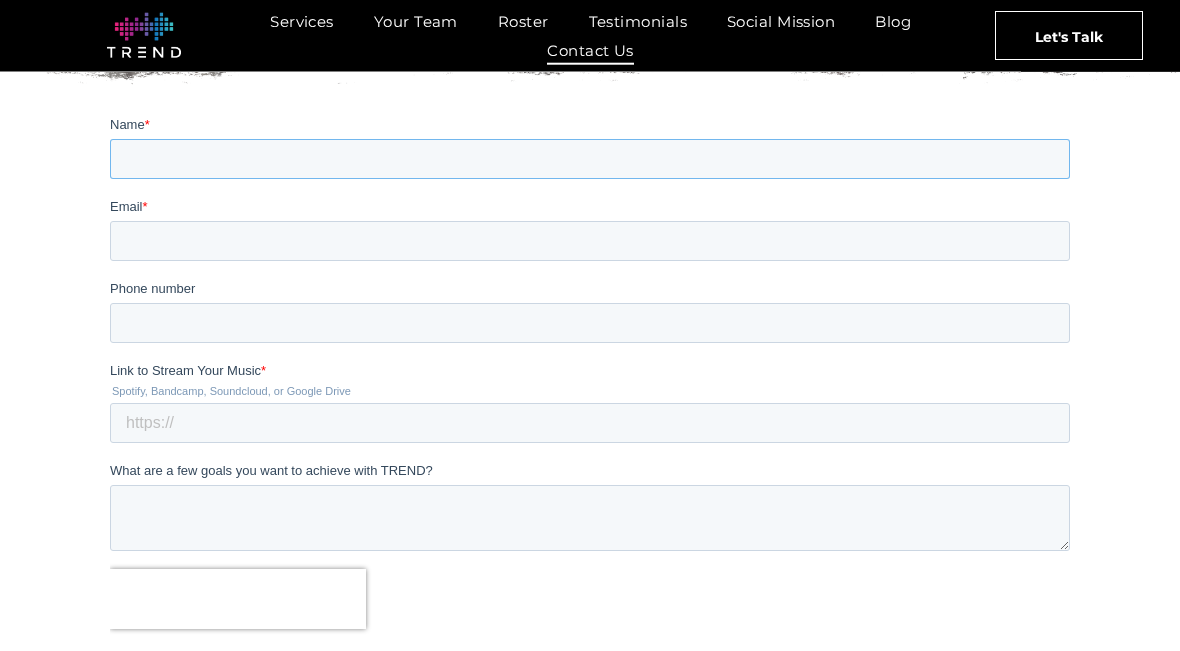 click on "Name *" at bounding box center [590, 159] 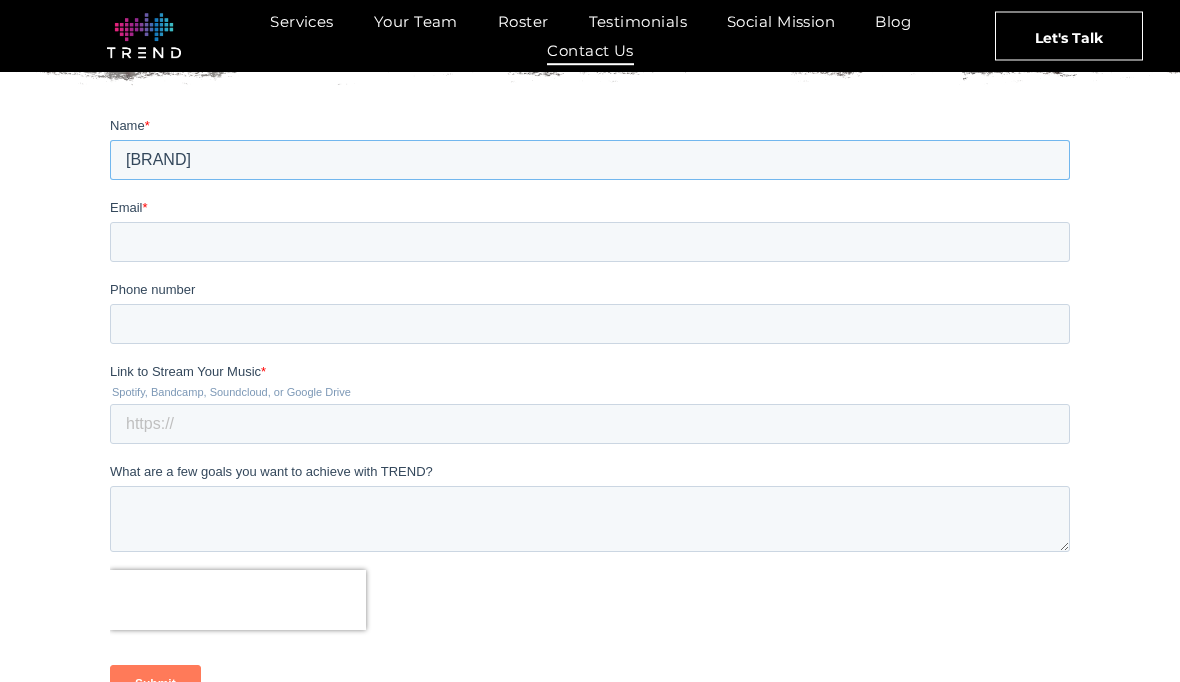 type on "[BRAND]" 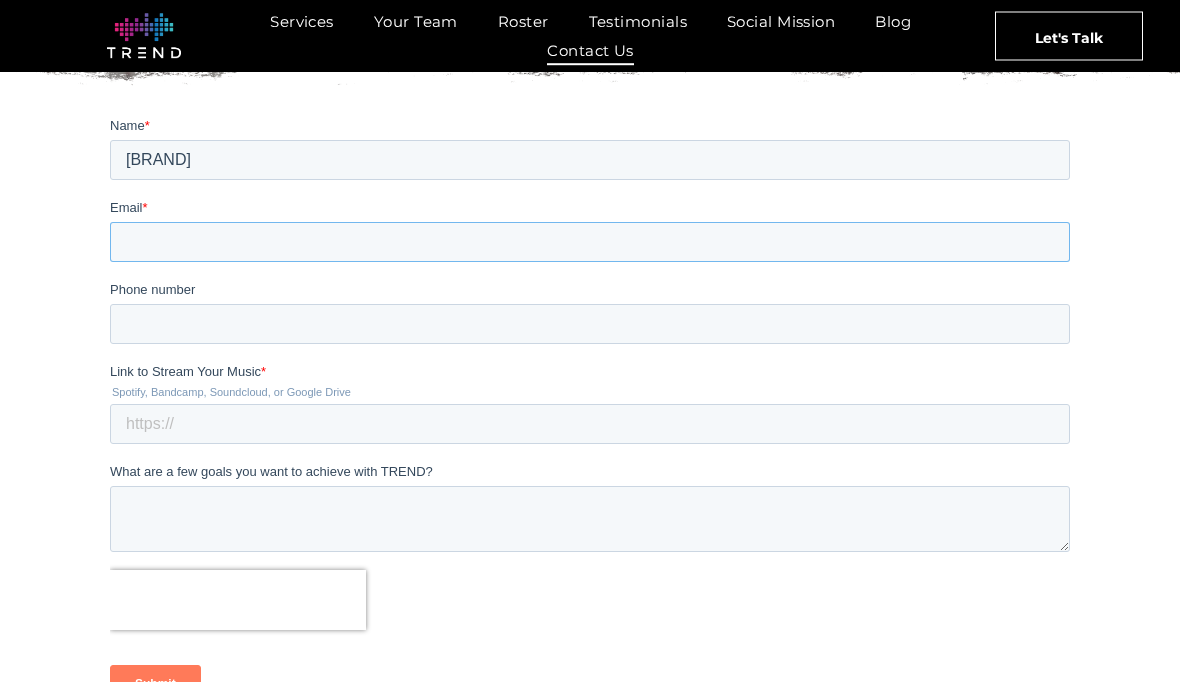 click on "Email *" at bounding box center [590, 241] 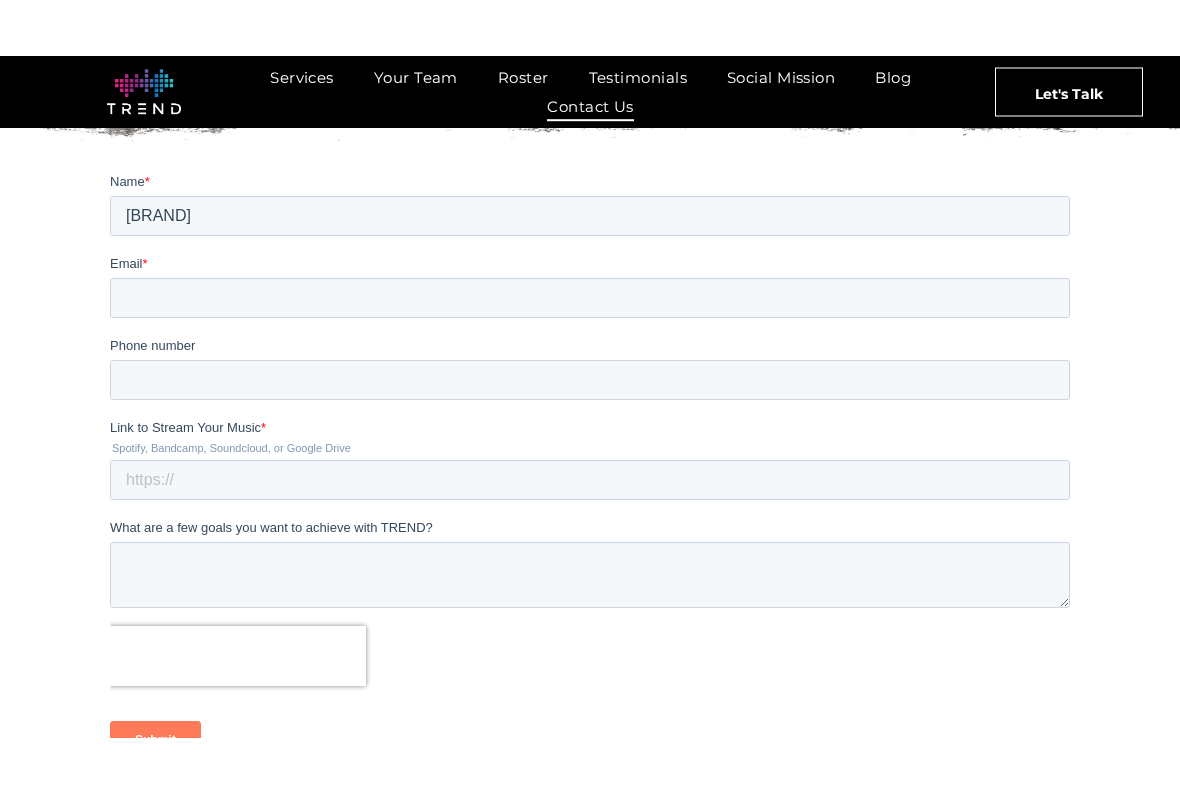 scroll, scrollTop: 317, scrollLeft: 0, axis: vertical 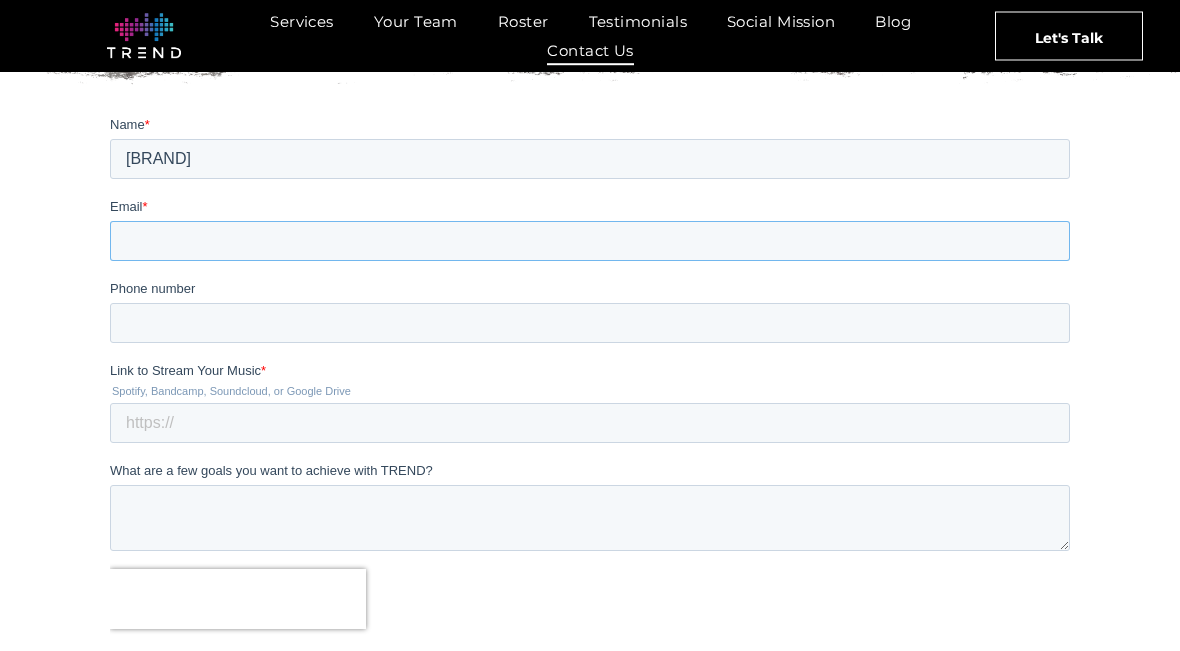 type on "[EMAIL]" 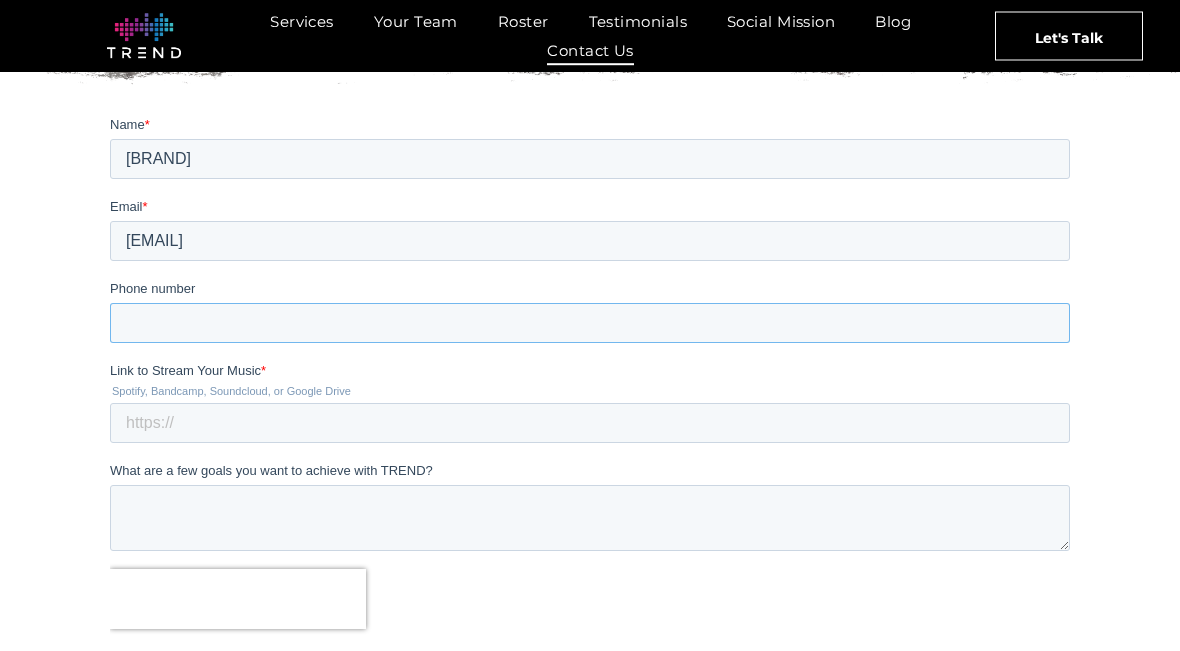 type on "[PHONE]" 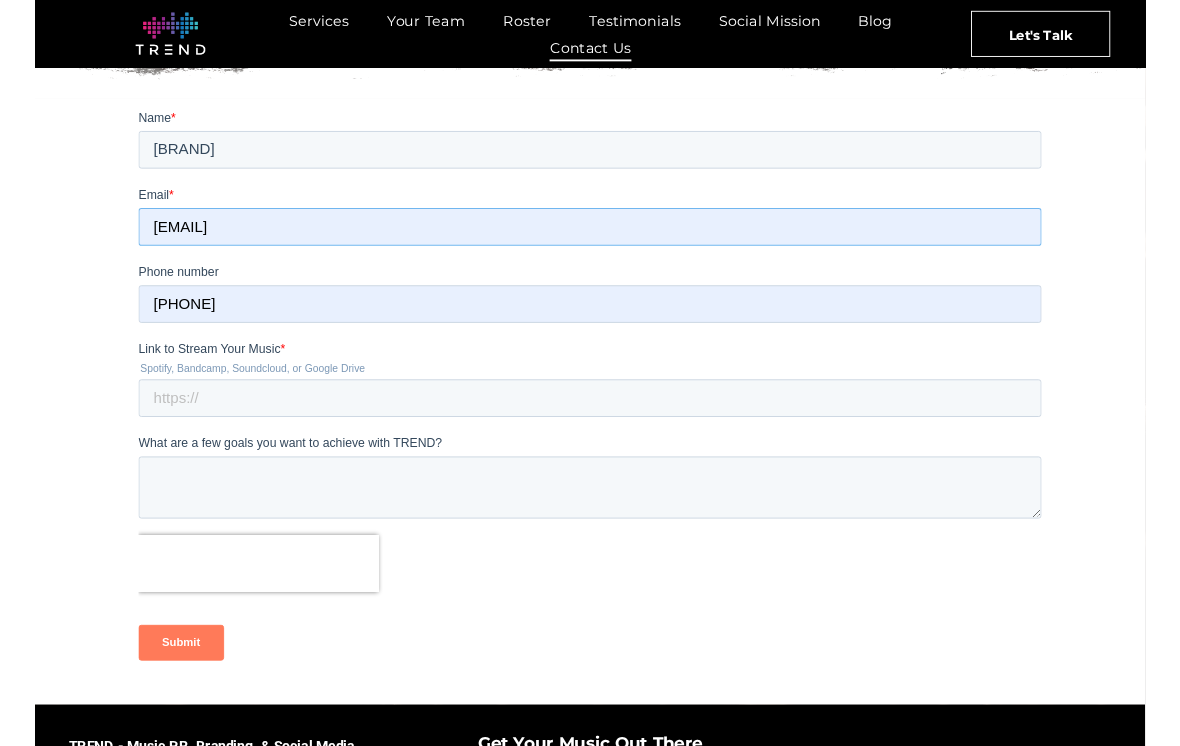 scroll, scrollTop: 315, scrollLeft: 0, axis: vertical 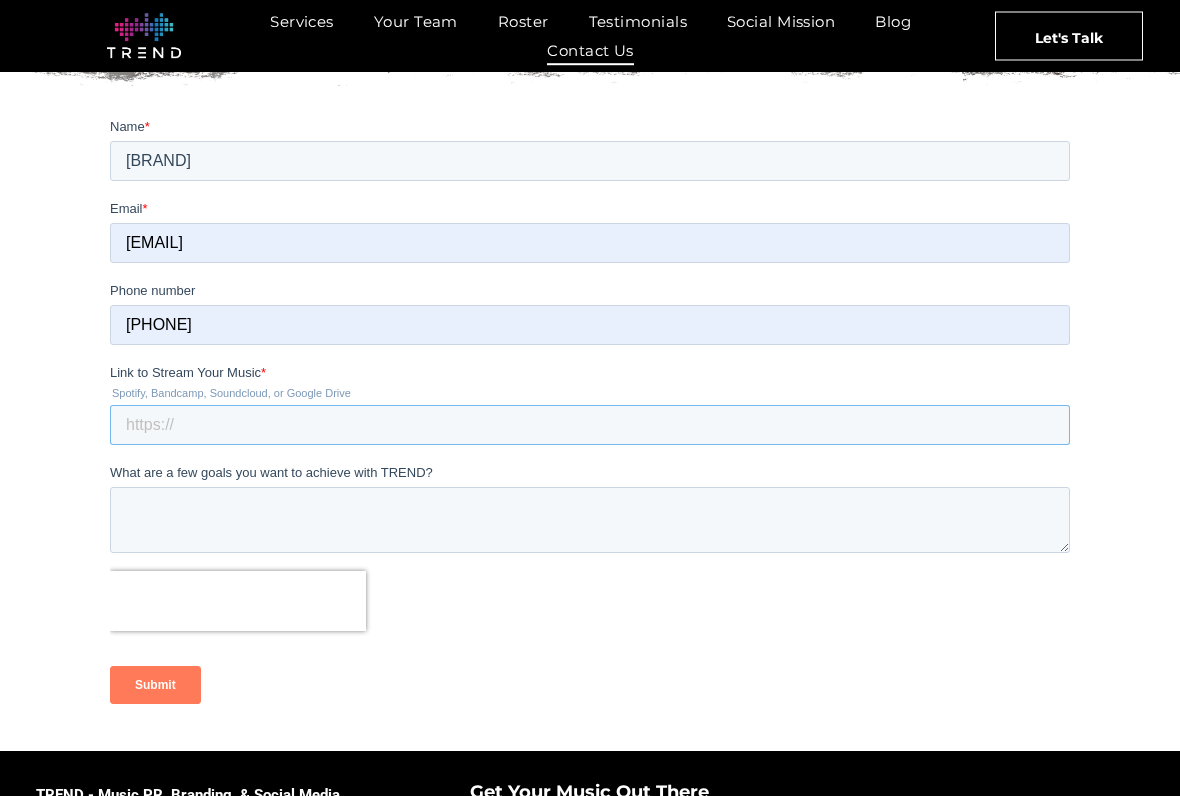 click on "Link to Stream Your Music *" at bounding box center [590, 424] 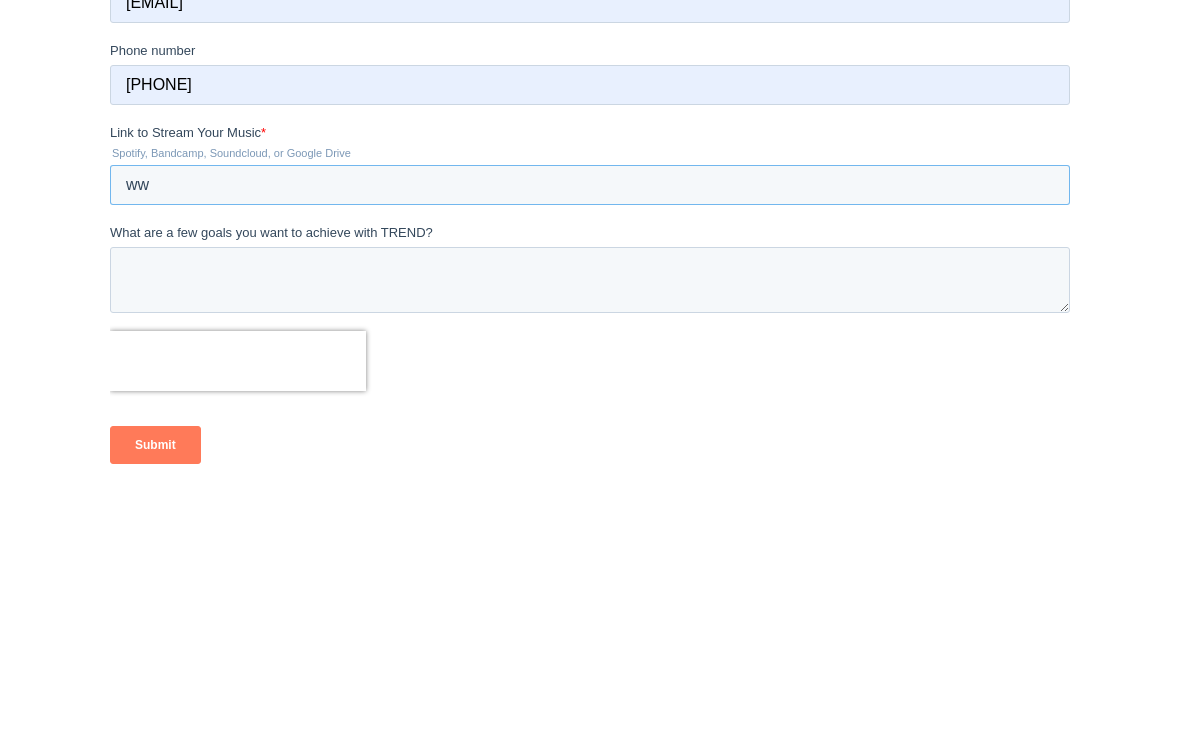 type on "w" 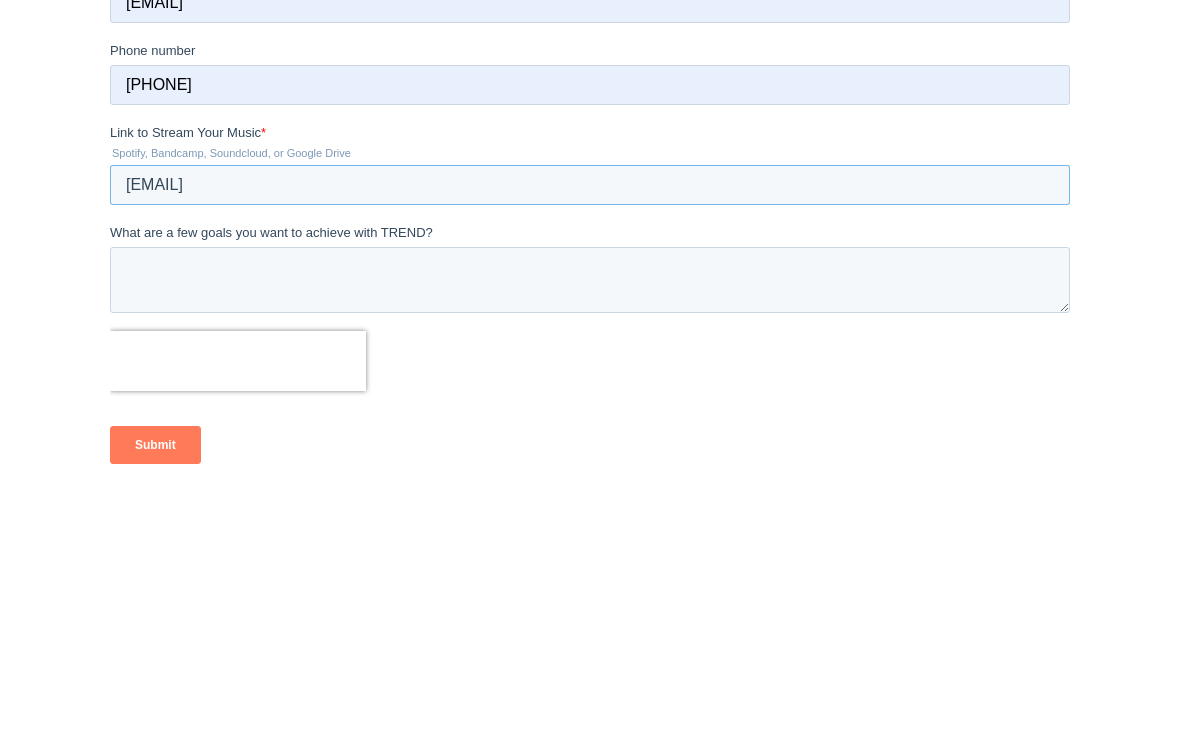 click on "[EMAIL]" at bounding box center (590, 185) 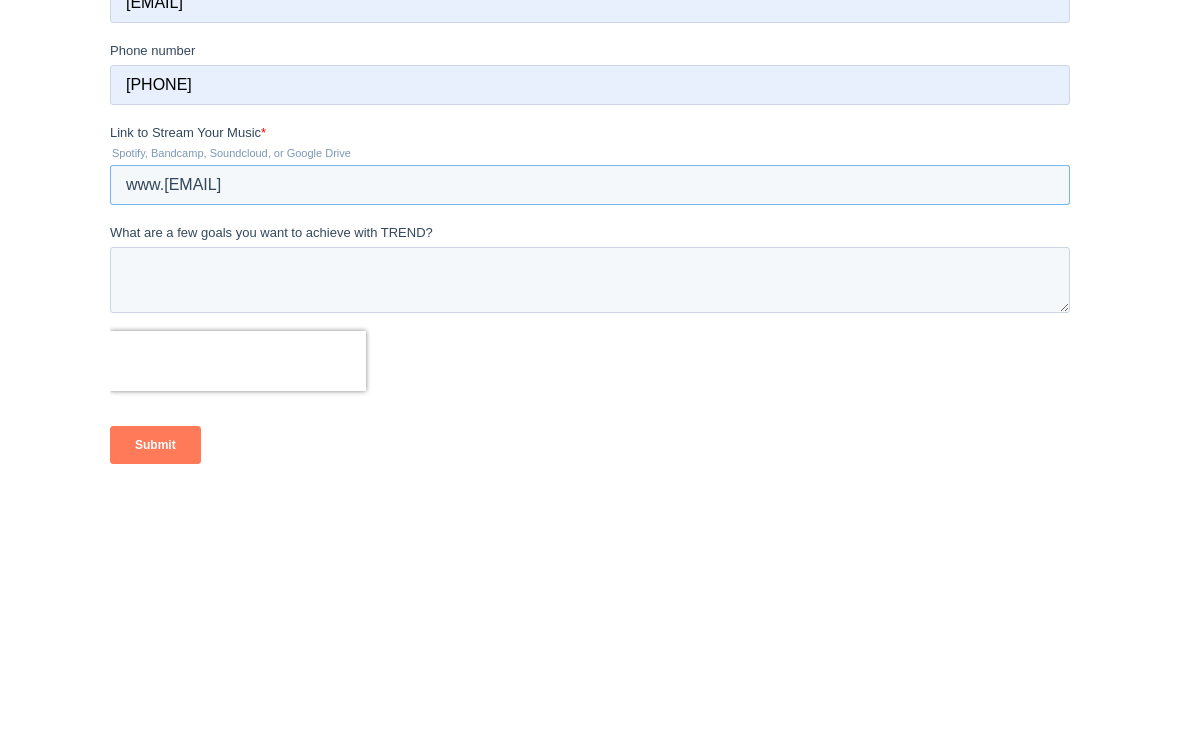 type on "www.[EMAIL]" 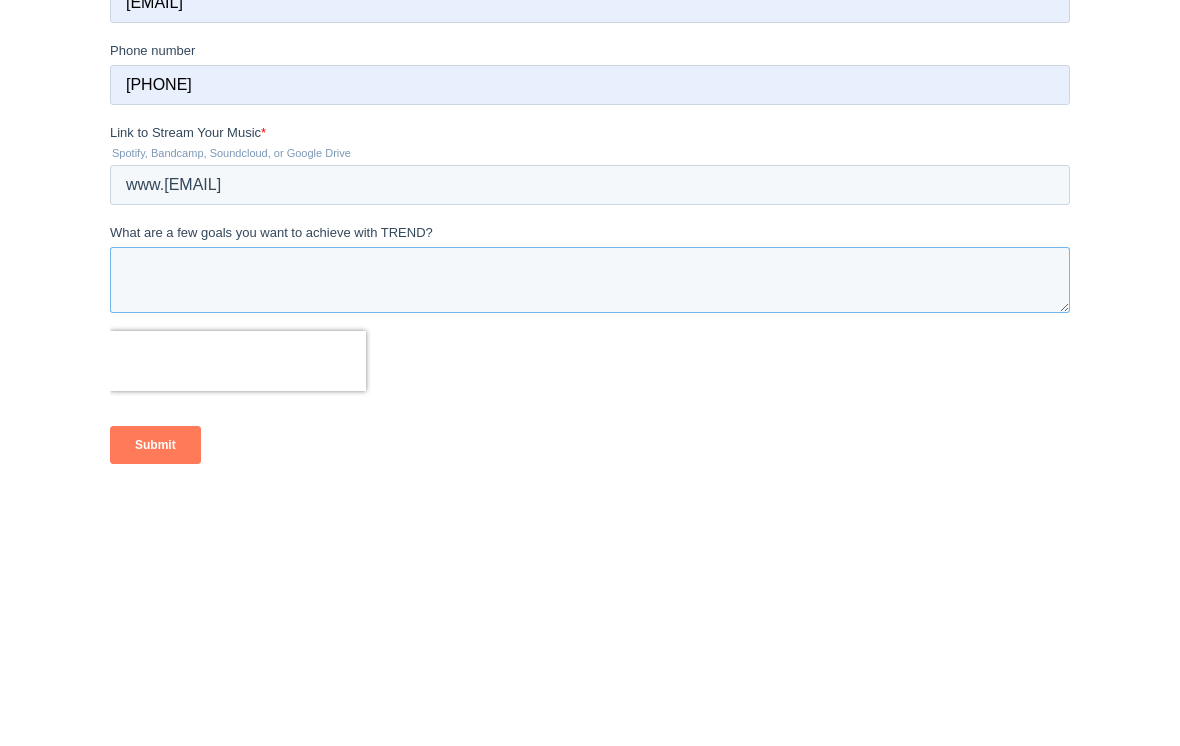 click on "What are a few goals you want to achieve with TREND?" at bounding box center [590, 280] 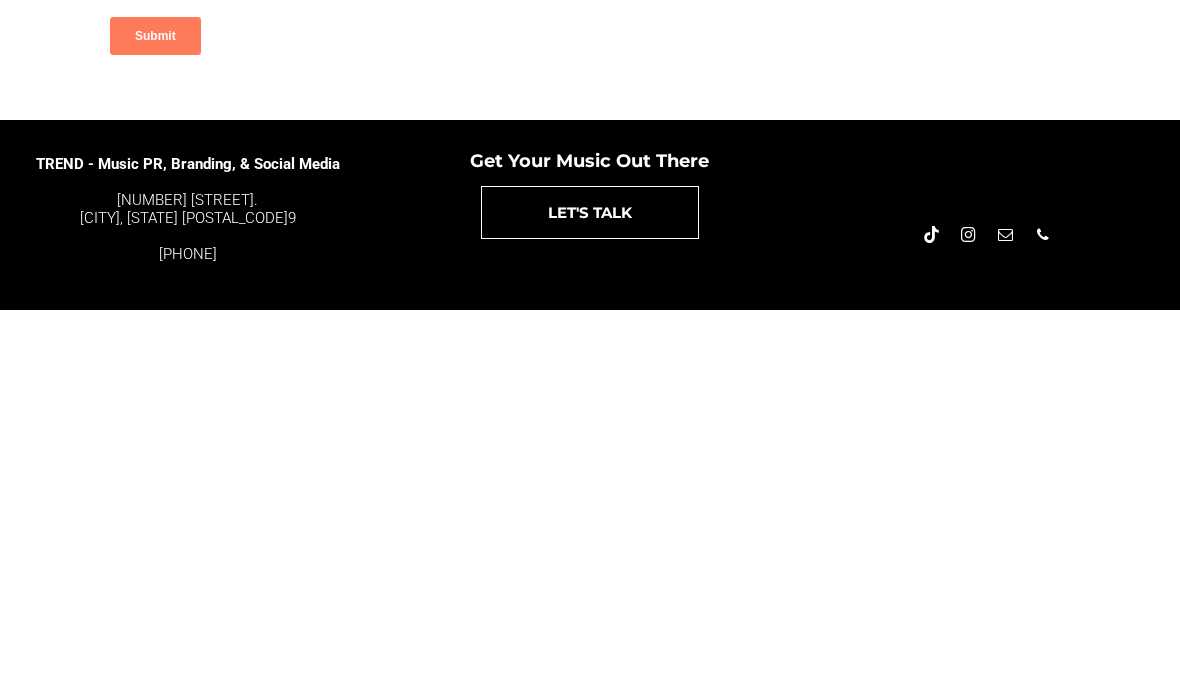 scroll, scrollTop: 608, scrollLeft: 0, axis: vertical 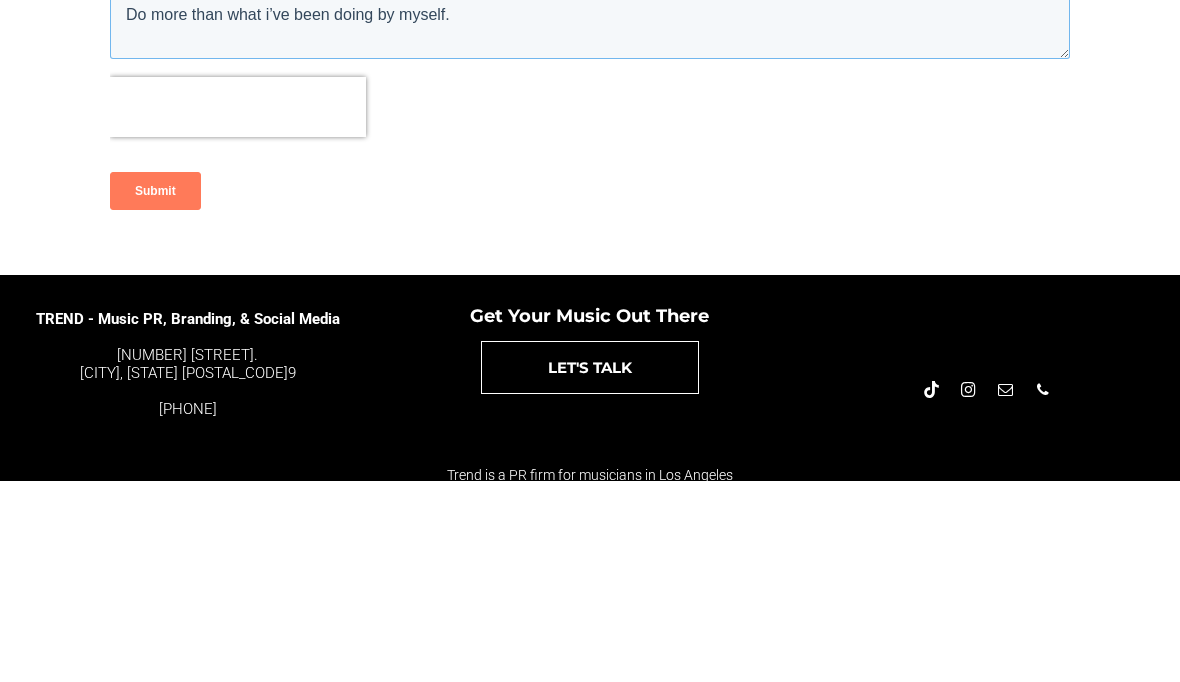 type on "Do more than what i’ve been doing by myself." 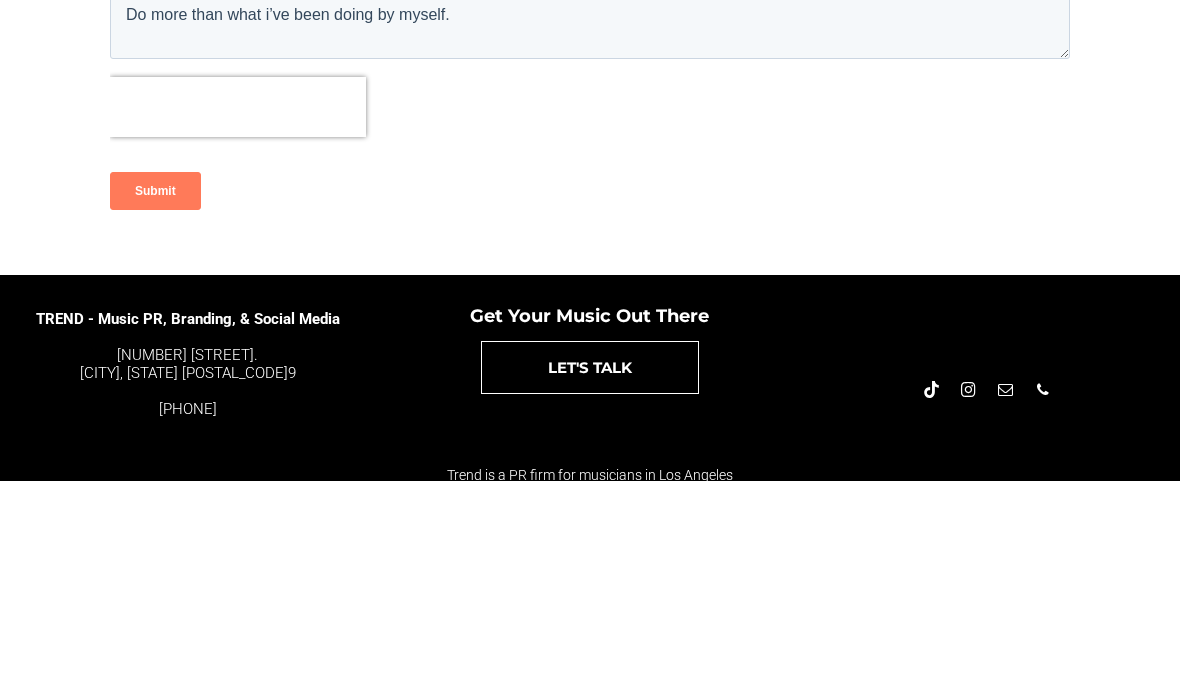 click on "Submit" at bounding box center [155, 191] 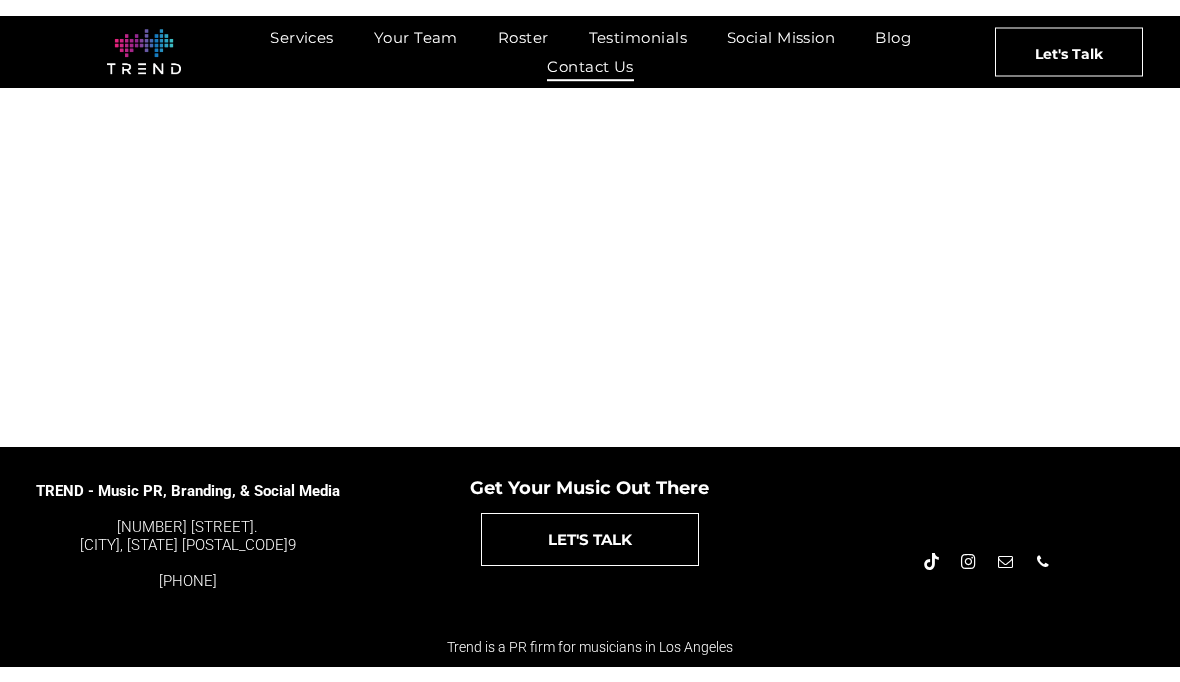 scroll, scrollTop: 623, scrollLeft: 0, axis: vertical 